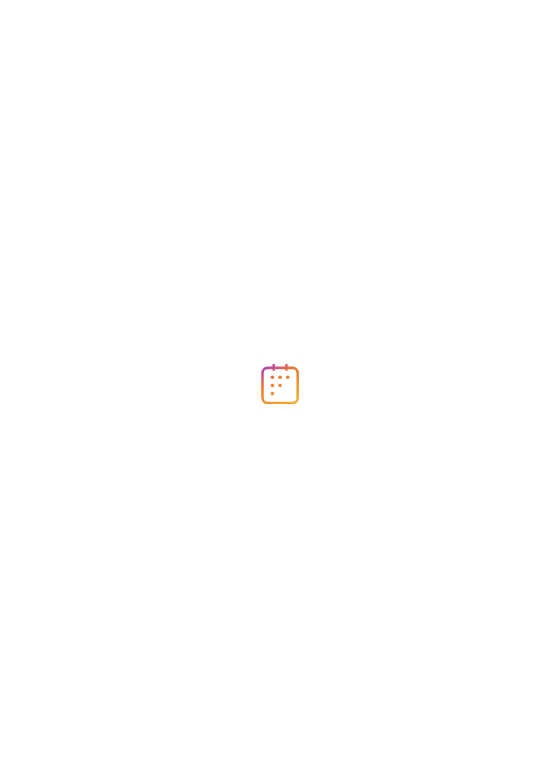 scroll, scrollTop: 0, scrollLeft: 0, axis: both 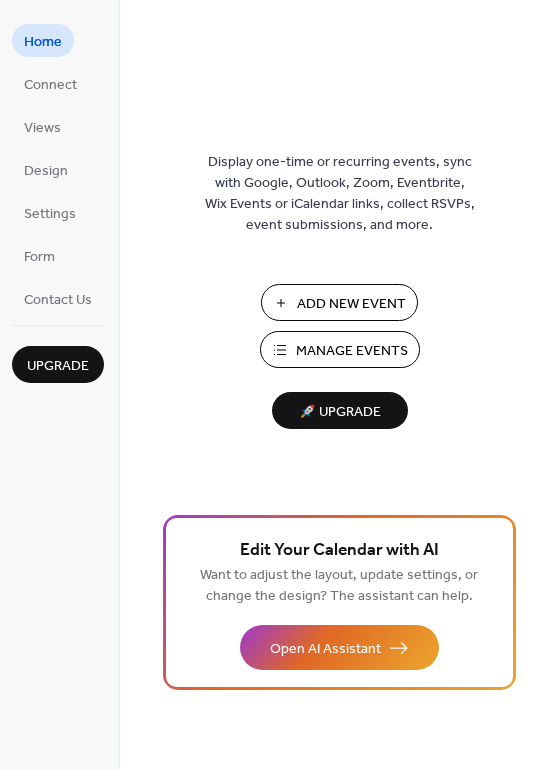 click on "Manage Events" at bounding box center [340, 349] 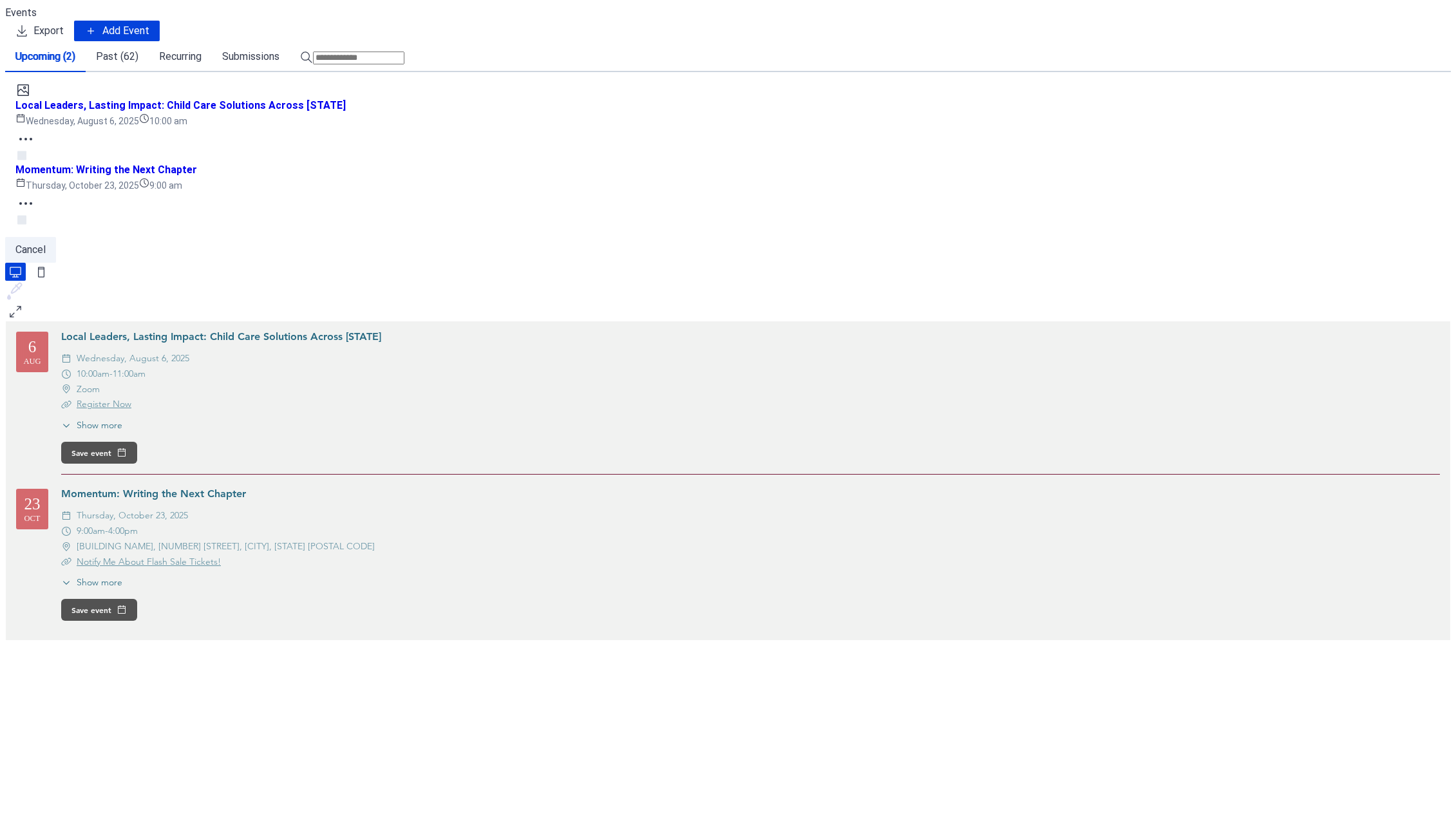 scroll, scrollTop: 0, scrollLeft: 0, axis: both 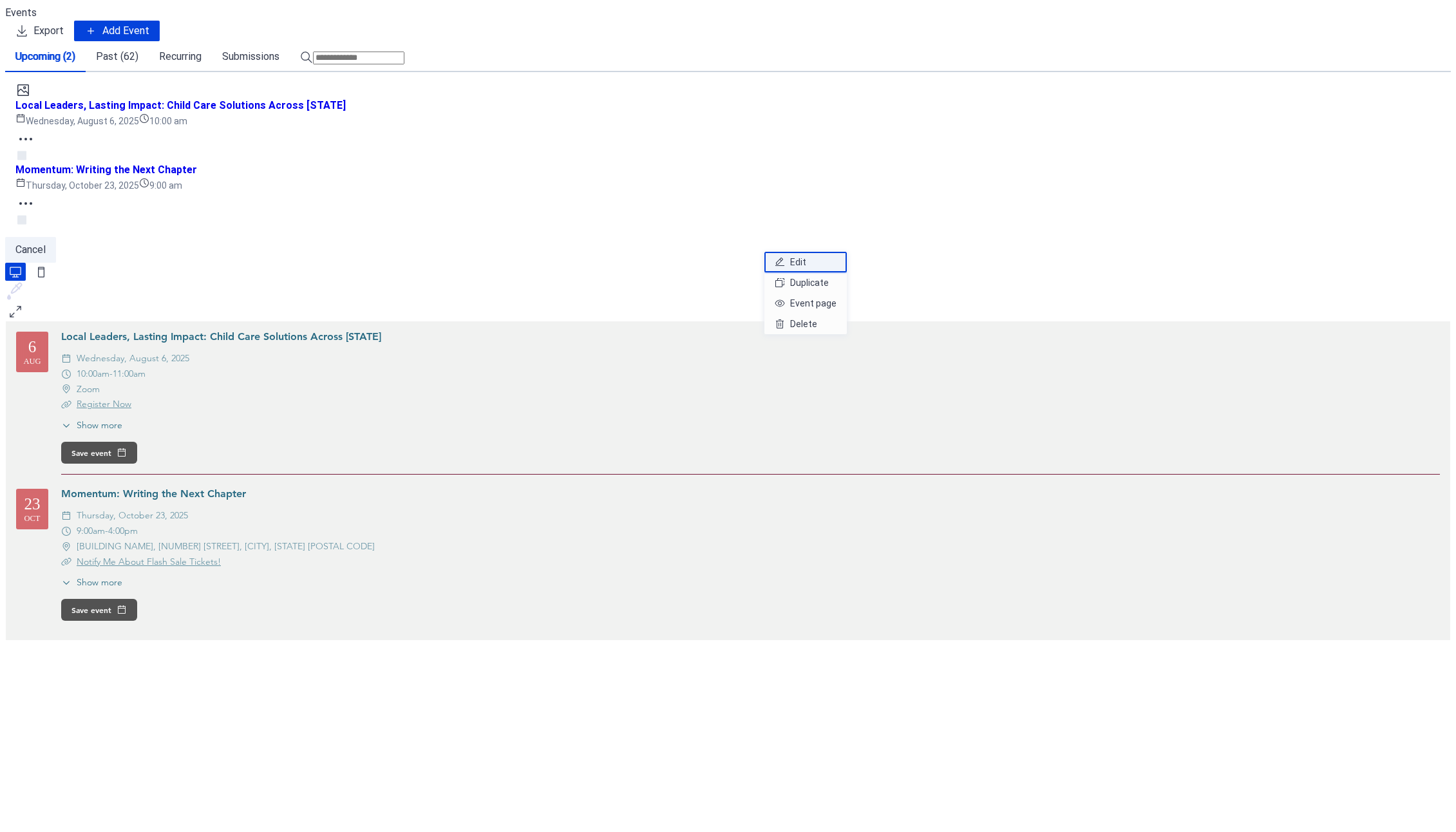 click on "Edit" at bounding box center (798, 262) 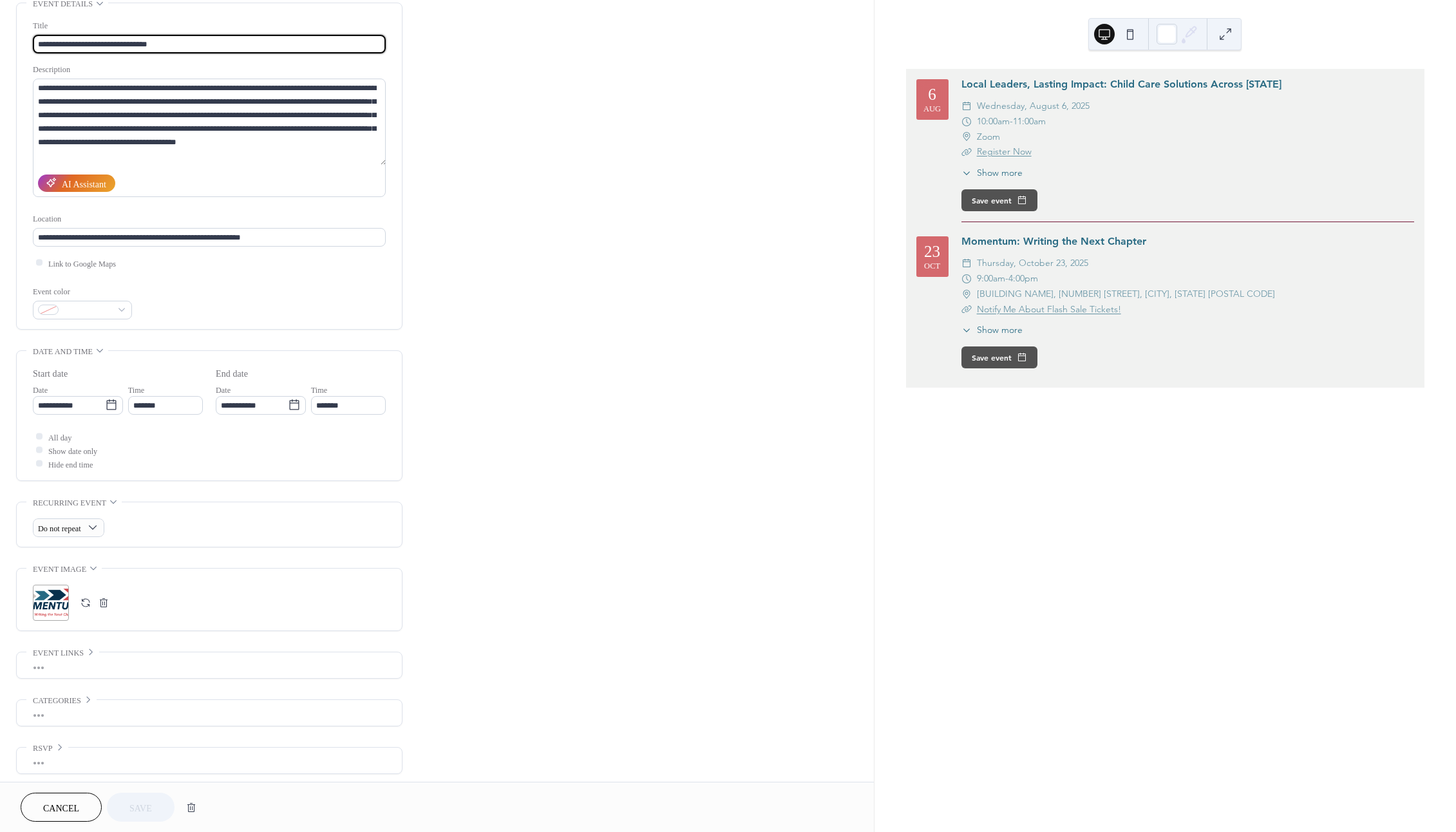 scroll, scrollTop: 70, scrollLeft: 0, axis: vertical 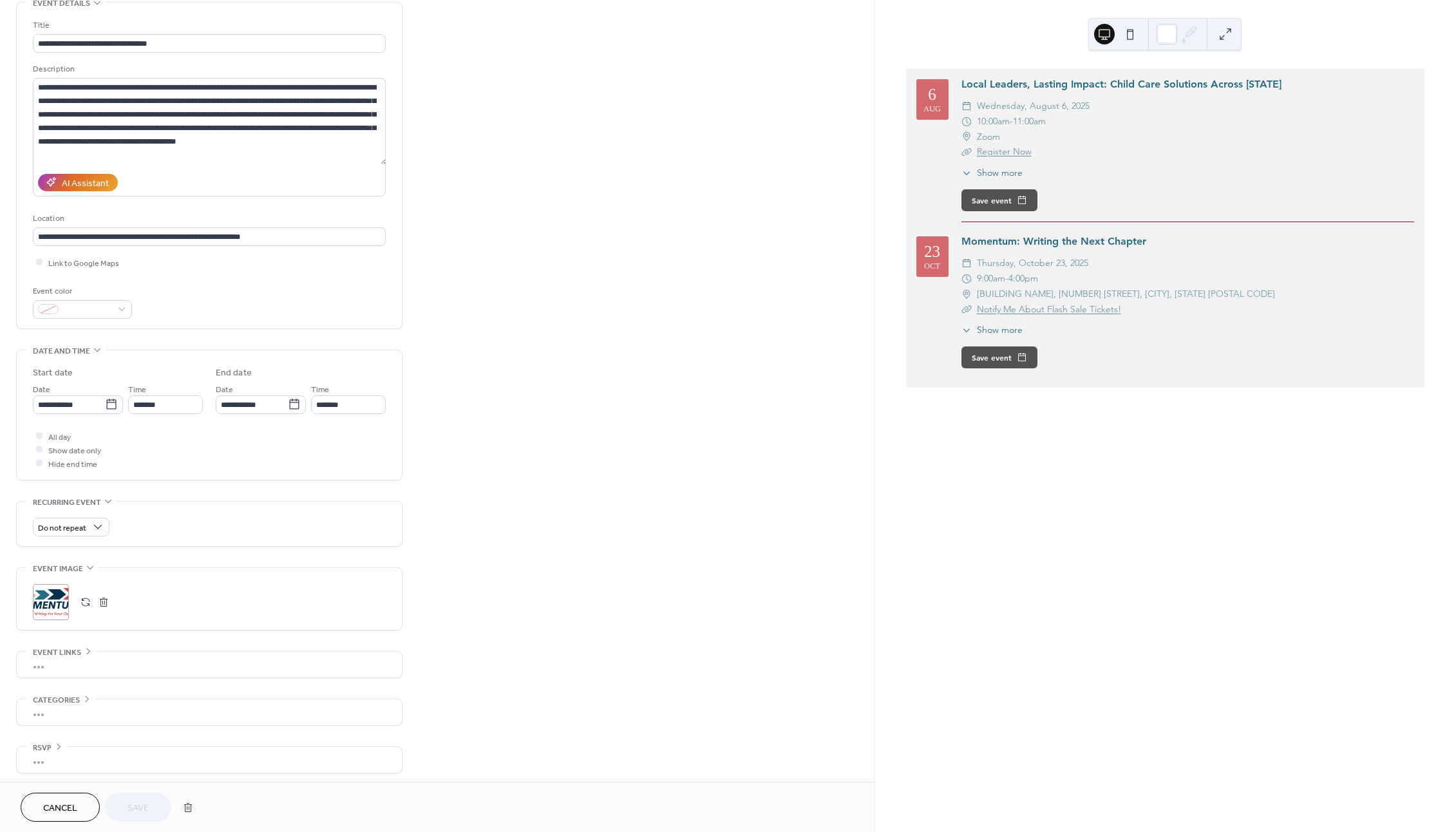 click at bounding box center (86, 602) 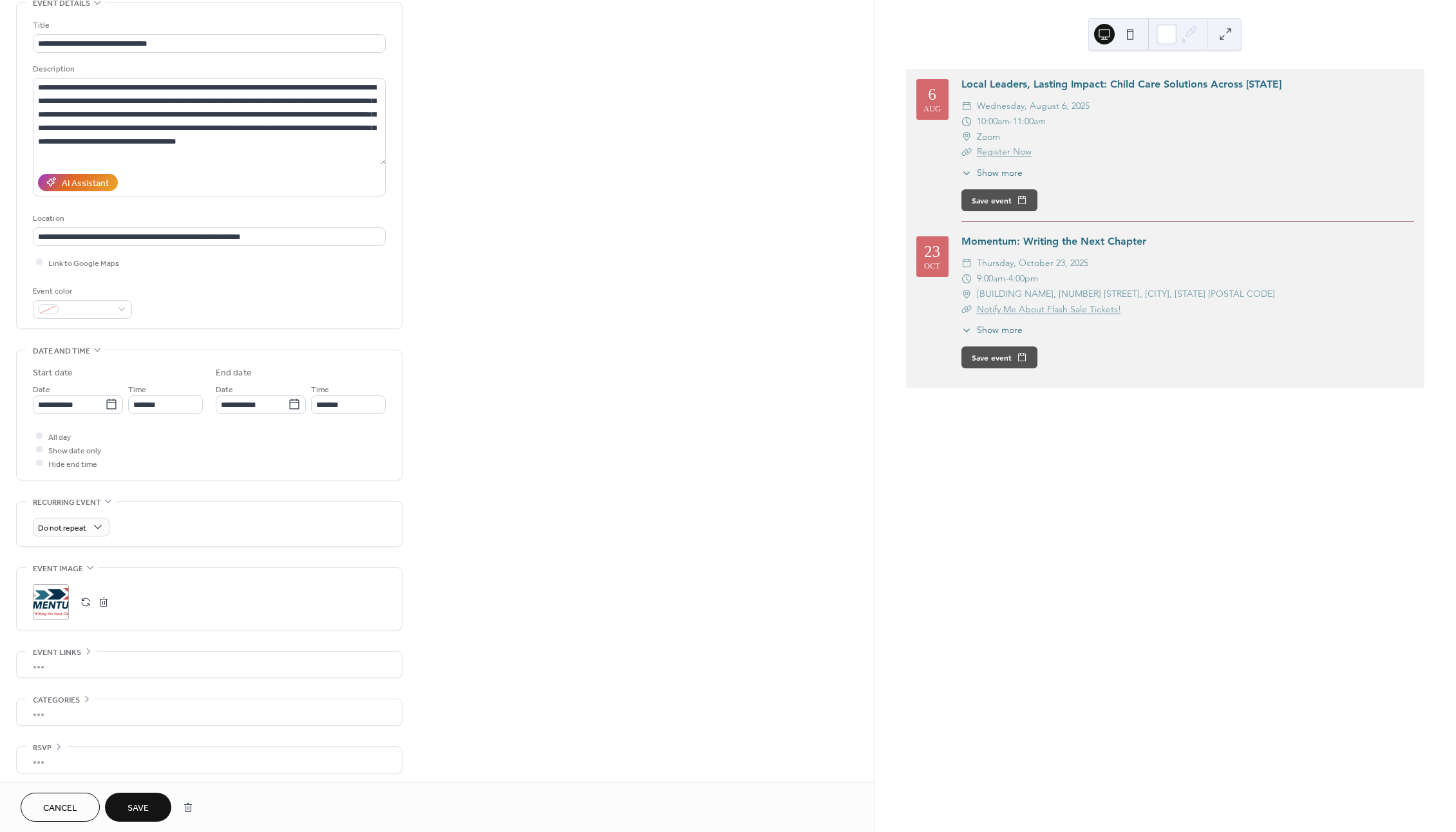click on "Save" at bounding box center (138, 808) 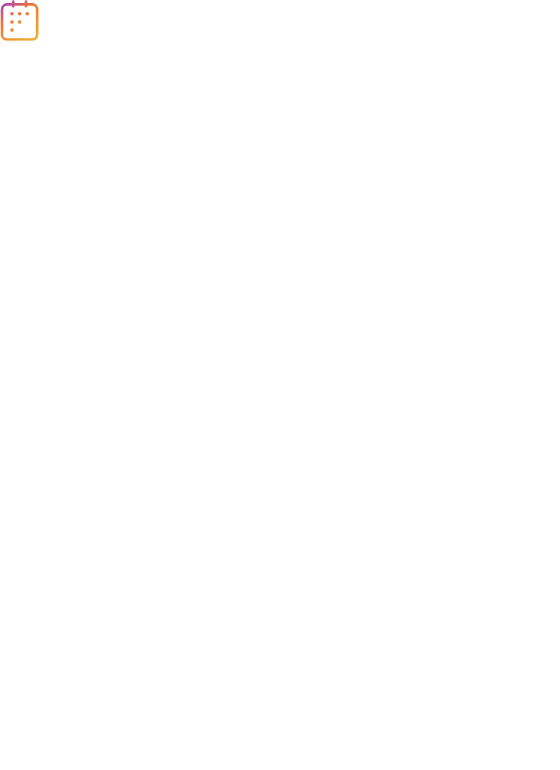 scroll, scrollTop: 0, scrollLeft: 0, axis: both 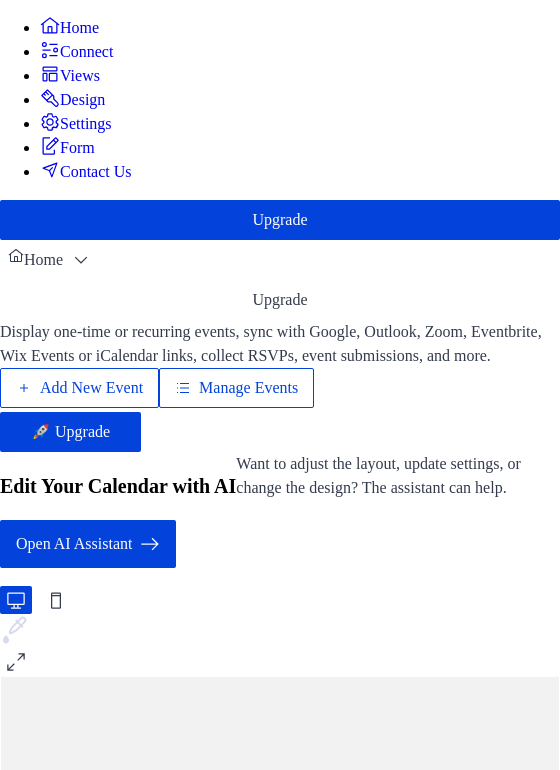 click on "Home Connect Views Design Settings Form Contact Us" at bounding box center (280, 100) 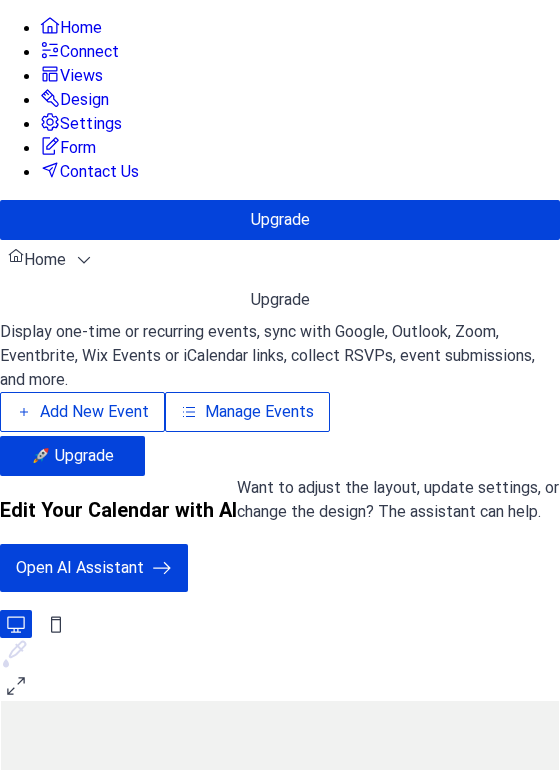 click on "Design" at bounding box center [84, 100] 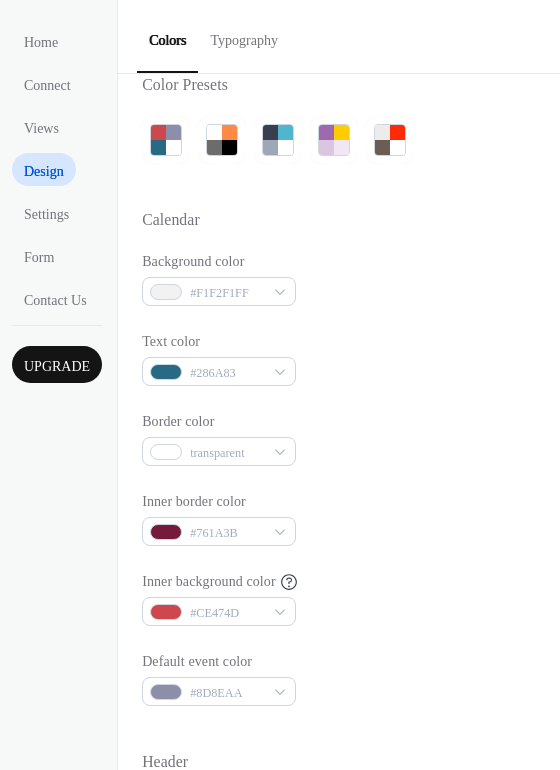 scroll, scrollTop: 0, scrollLeft: 0, axis: both 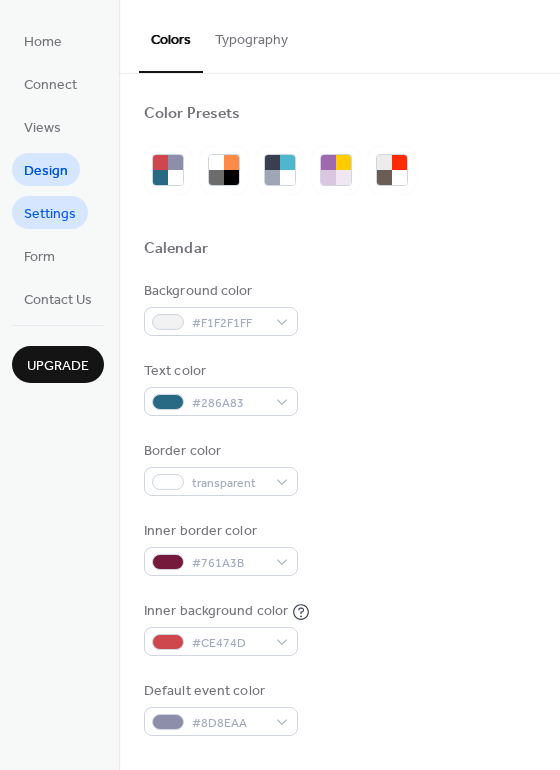 click on "Settings" at bounding box center [50, 214] 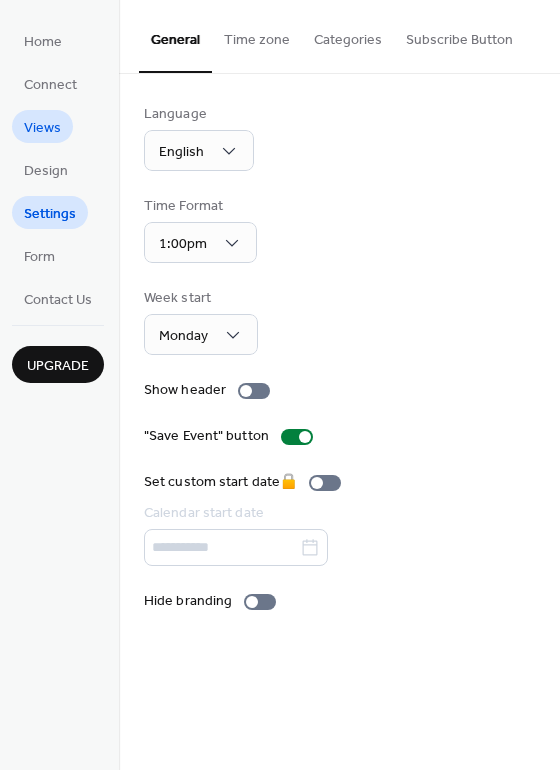 click on "Views" at bounding box center [42, 128] 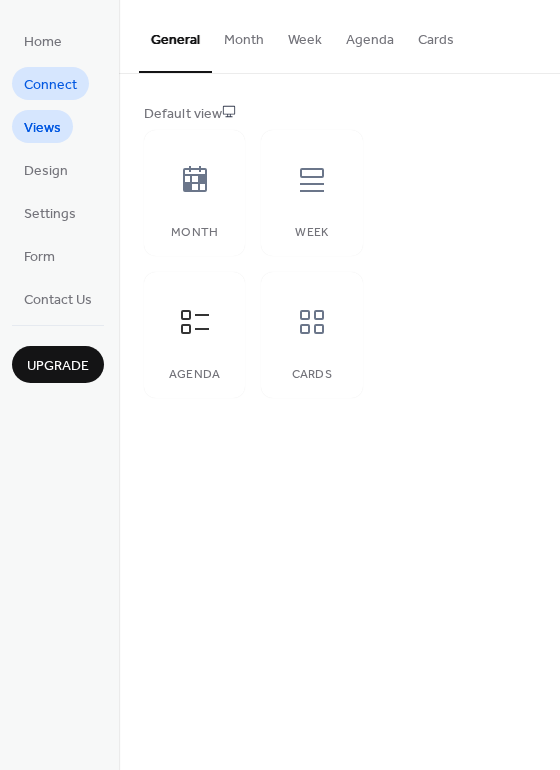 click on "Connect" at bounding box center [50, 85] 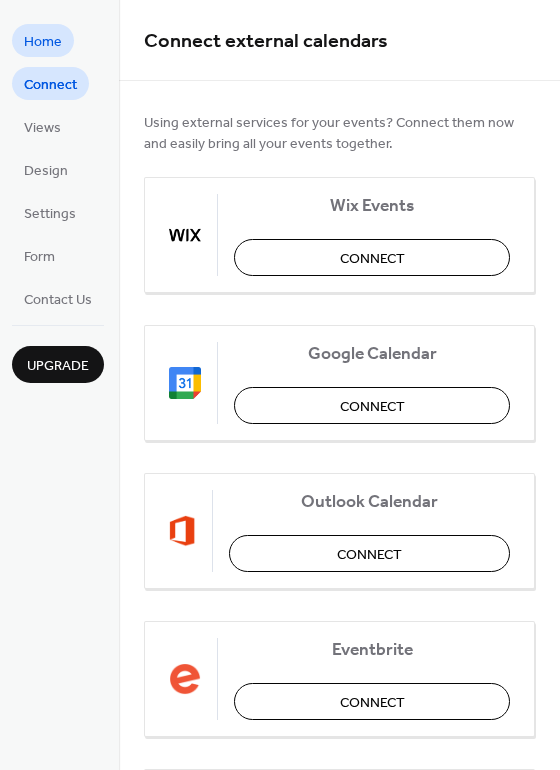 click on "Home" at bounding box center (43, 42) 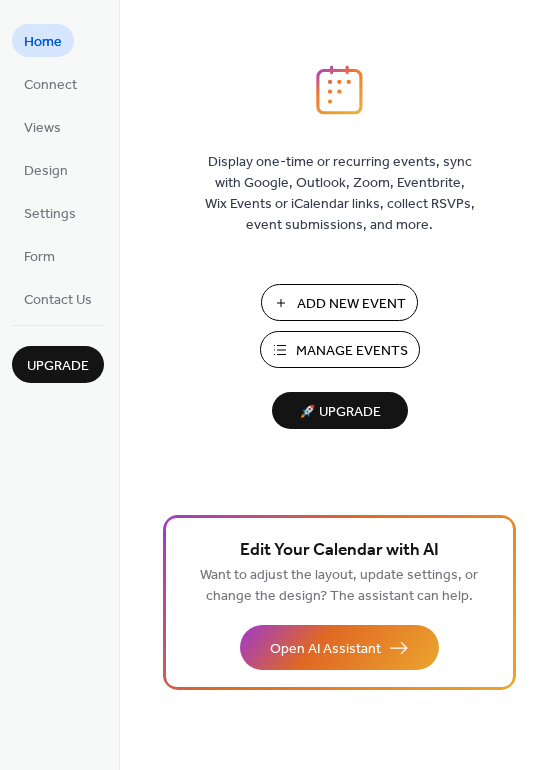 click on "Manage Events" at bounding box center [352, 351] 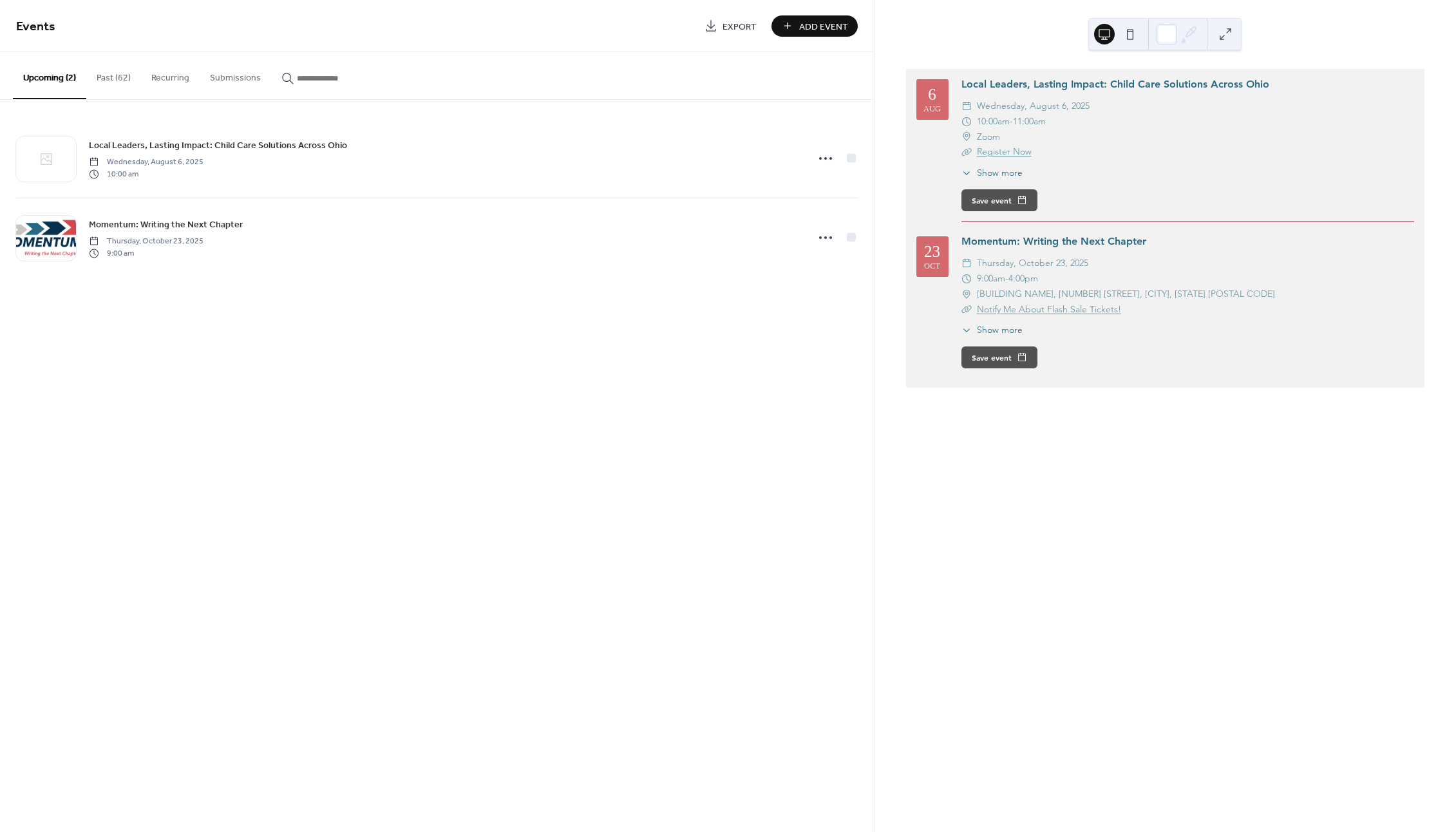 scroll, scrollTop: 0, scrollLeft: 0, axis: both 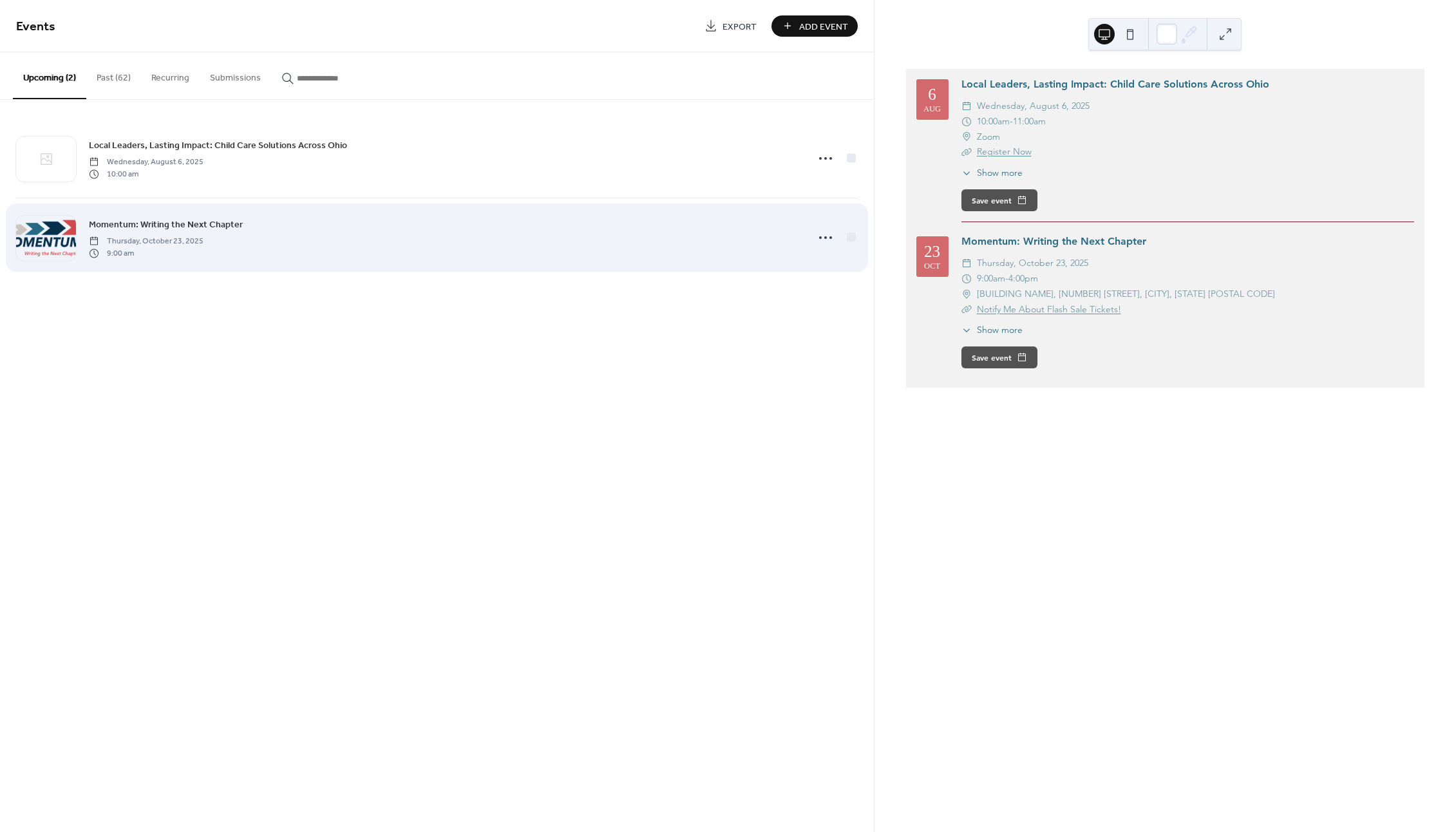 click on "Momentum: Writing the Next Chapter [DAY], [DATE] [TIME]" at bounding box center [444, 238] 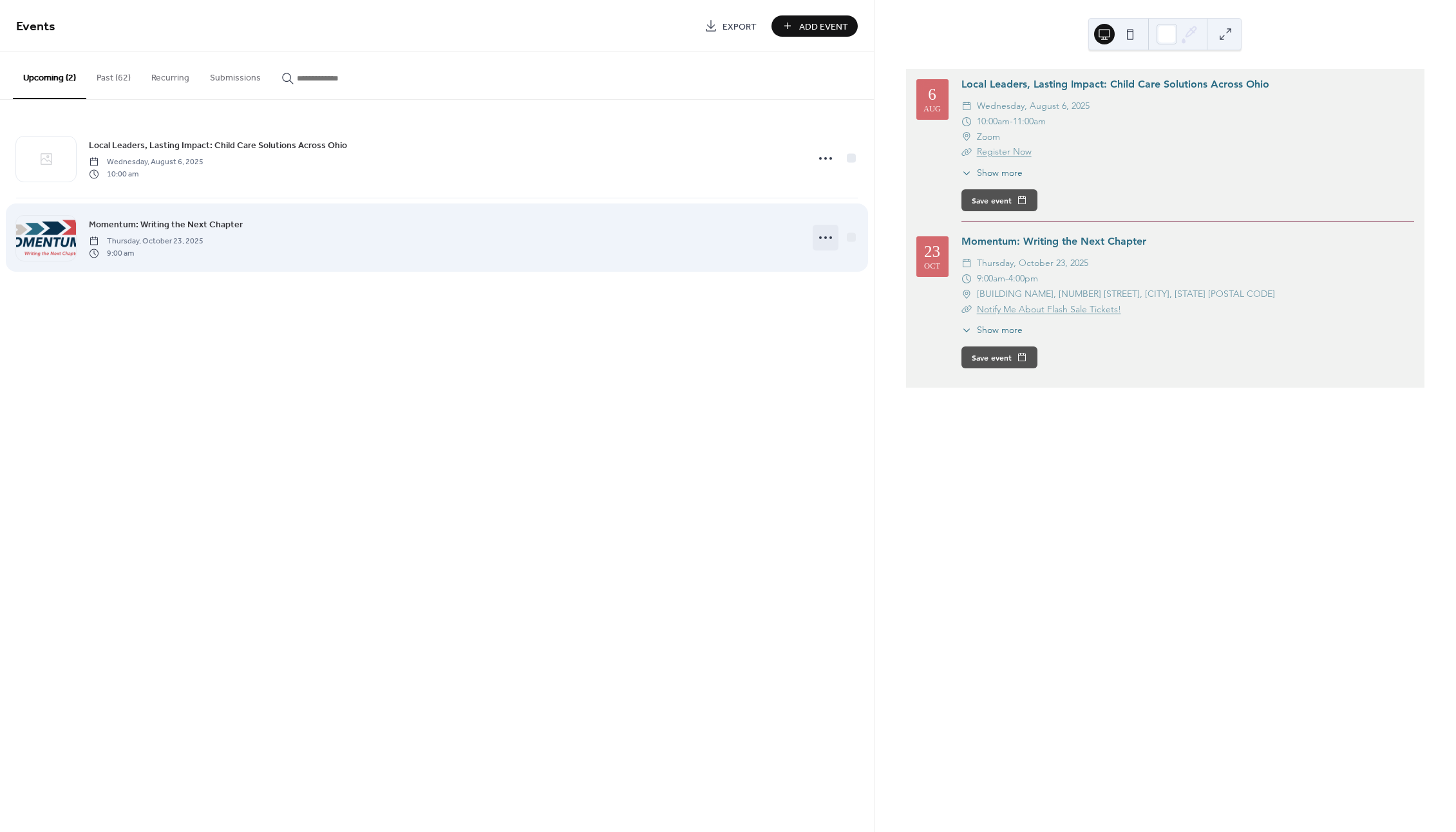 click 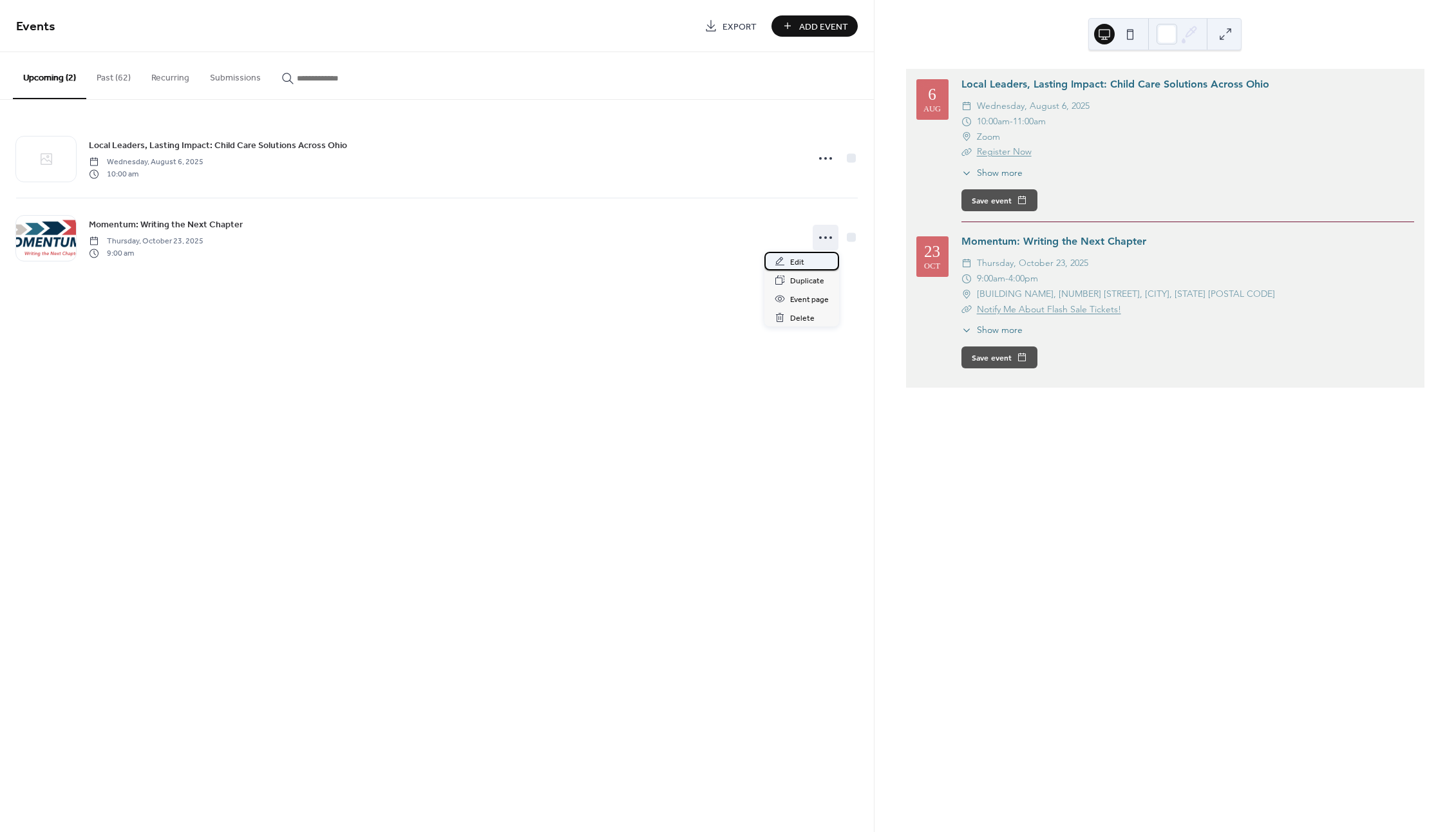 click on "Edit" at bounding box center (797, 262) 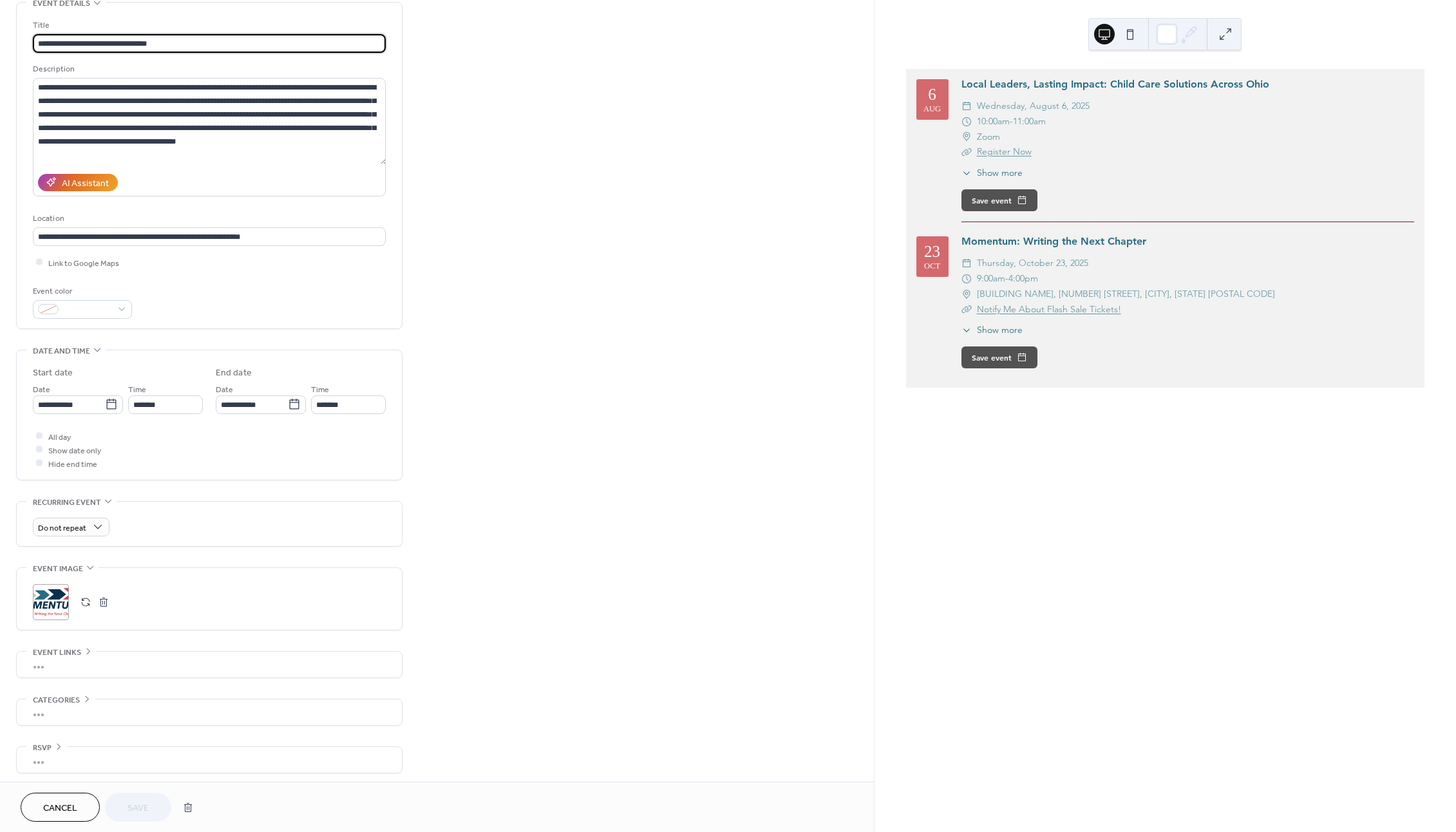 scroll, scrollTop: 0, scrollLeft: 0, axis: both 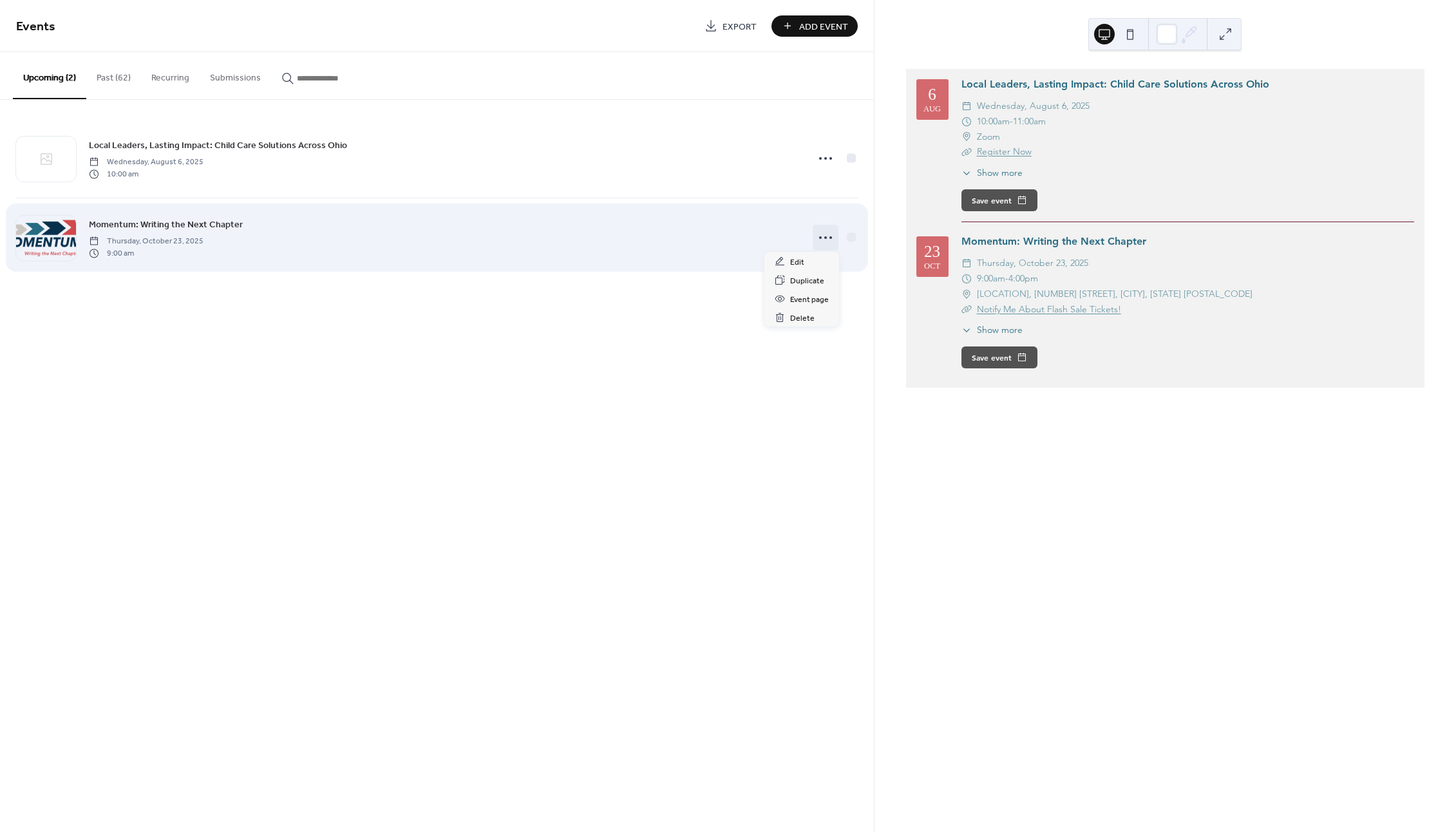 click 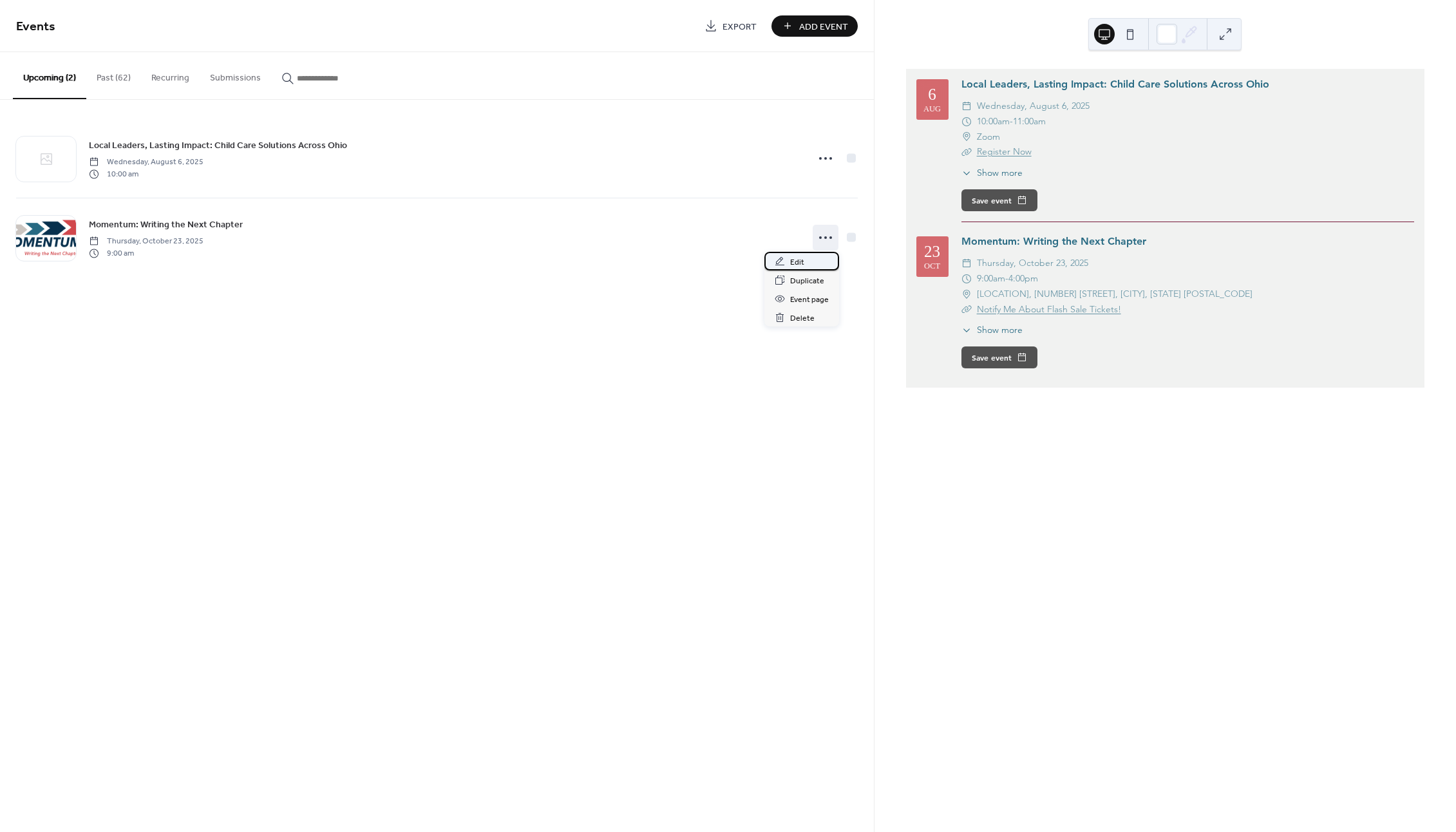 click on "Edit" at bounding box center (802, 261) 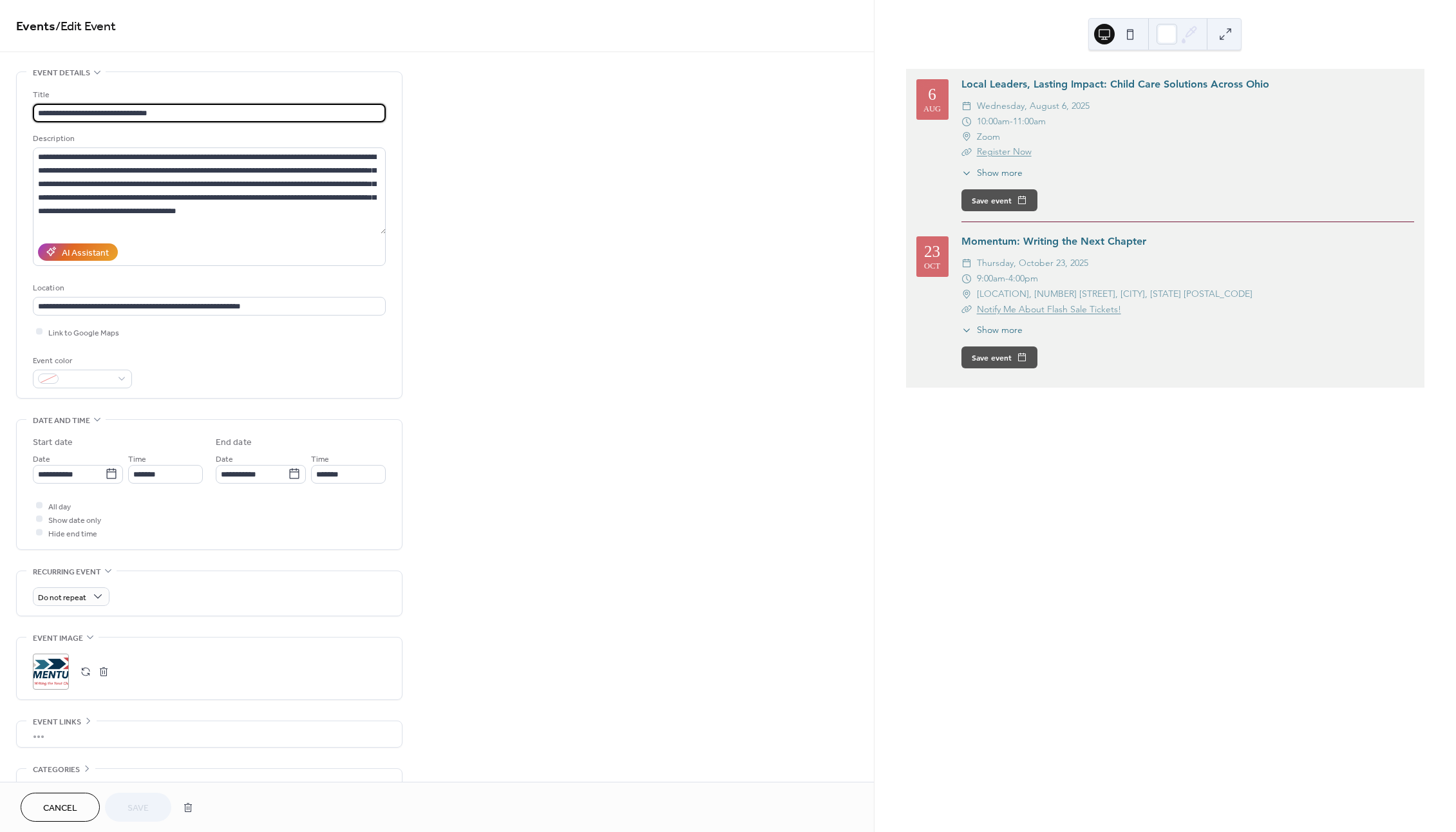 click at bounding box center [86, 672] 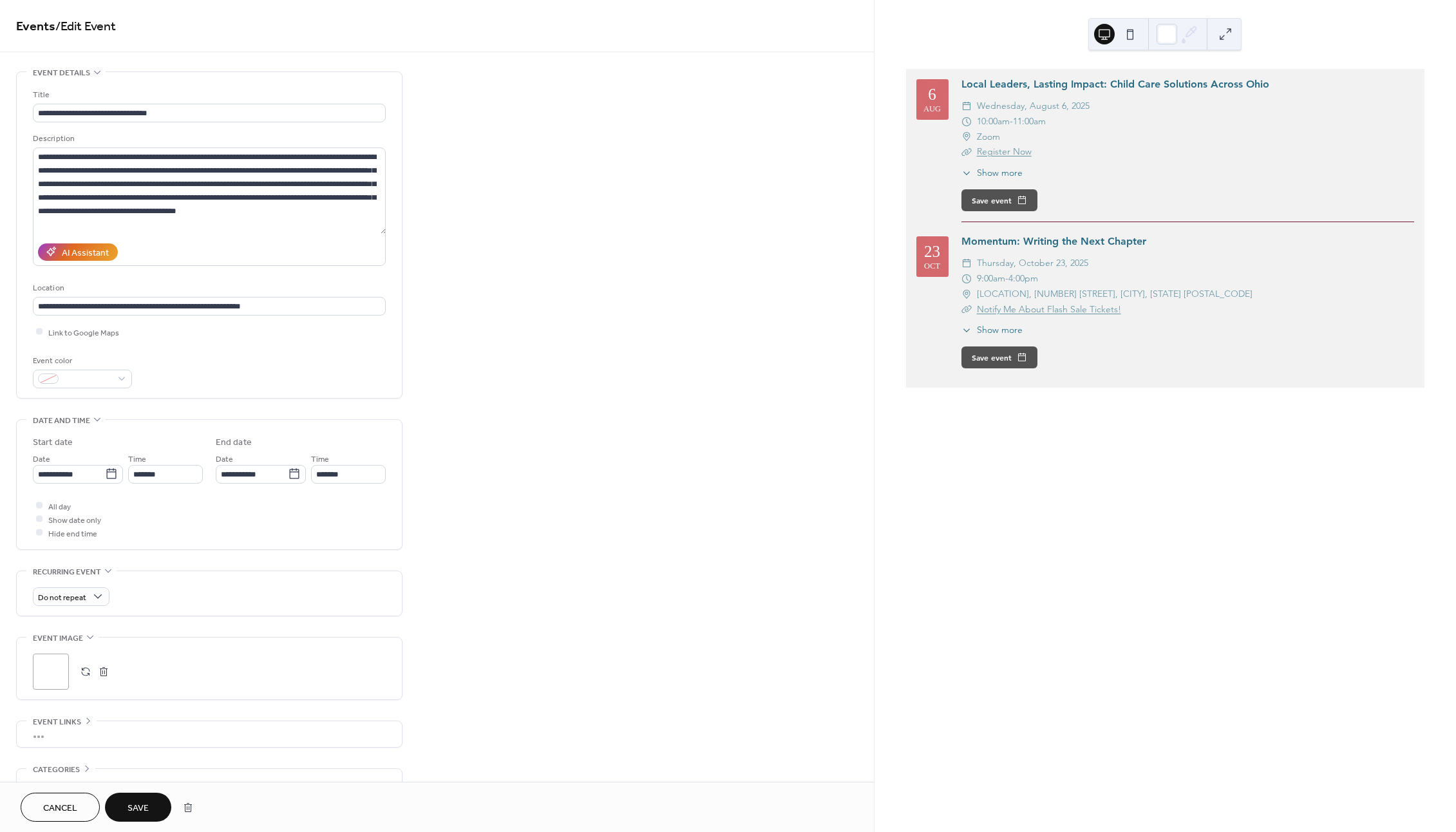scroll, scrollTop: 5, scrollLeft: 0, axis: vertical 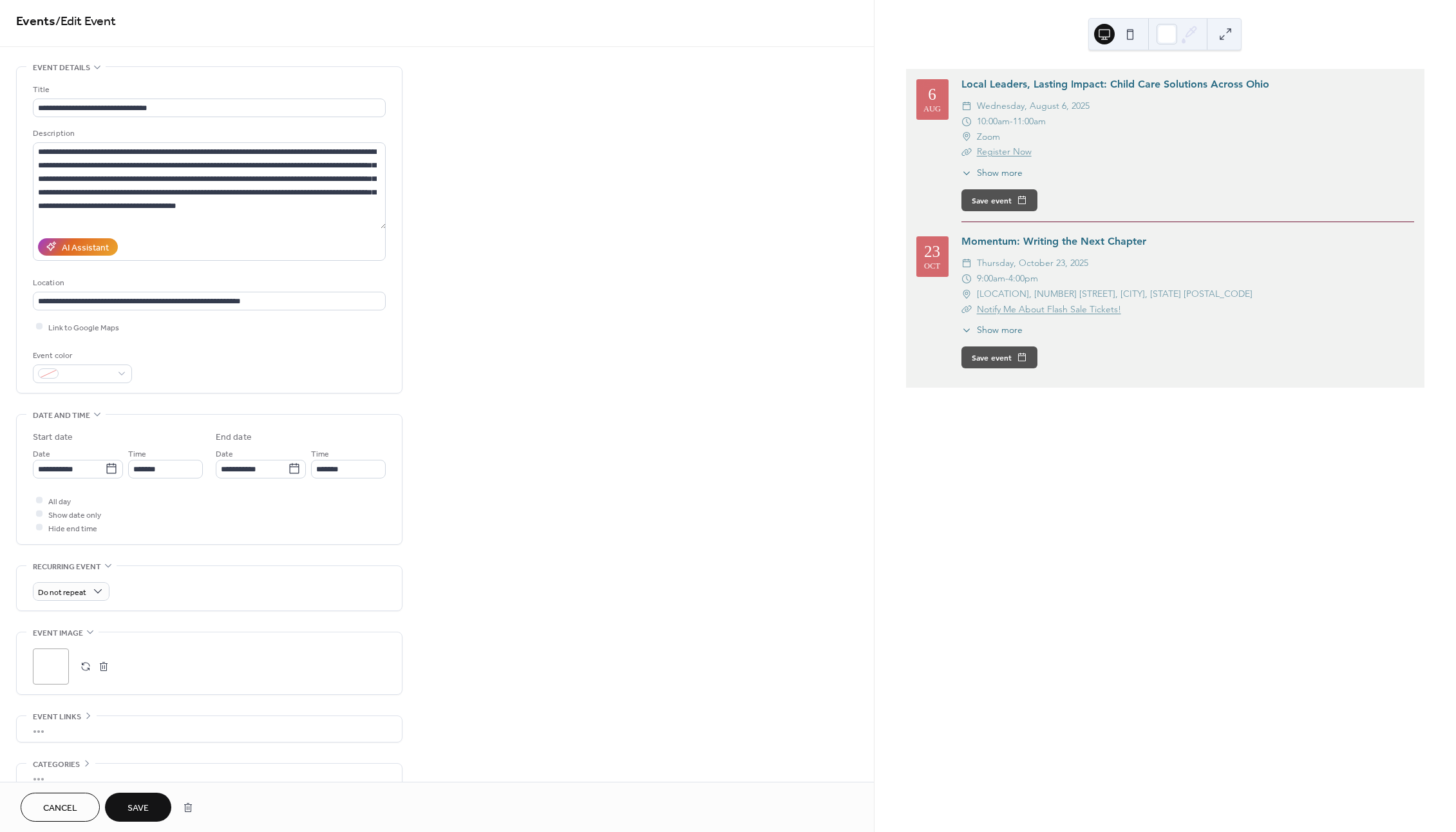 click on "Save" at bounding box center [138, 807] 